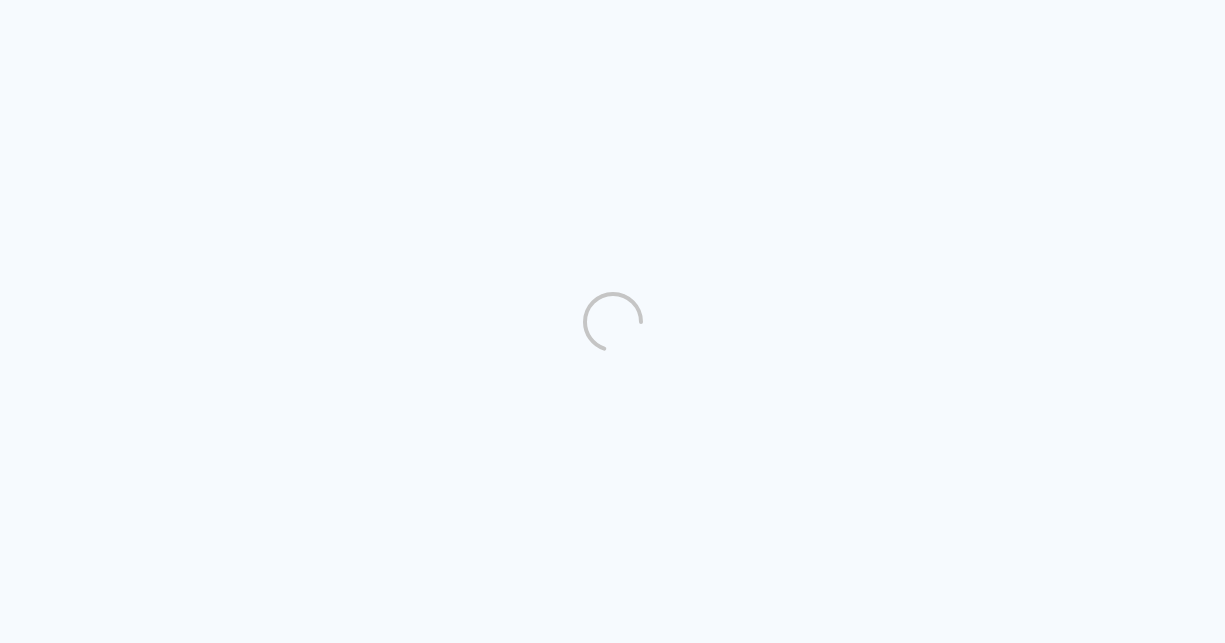 scroll, scrollTop: 0, scrollLeft: 0, axis: both 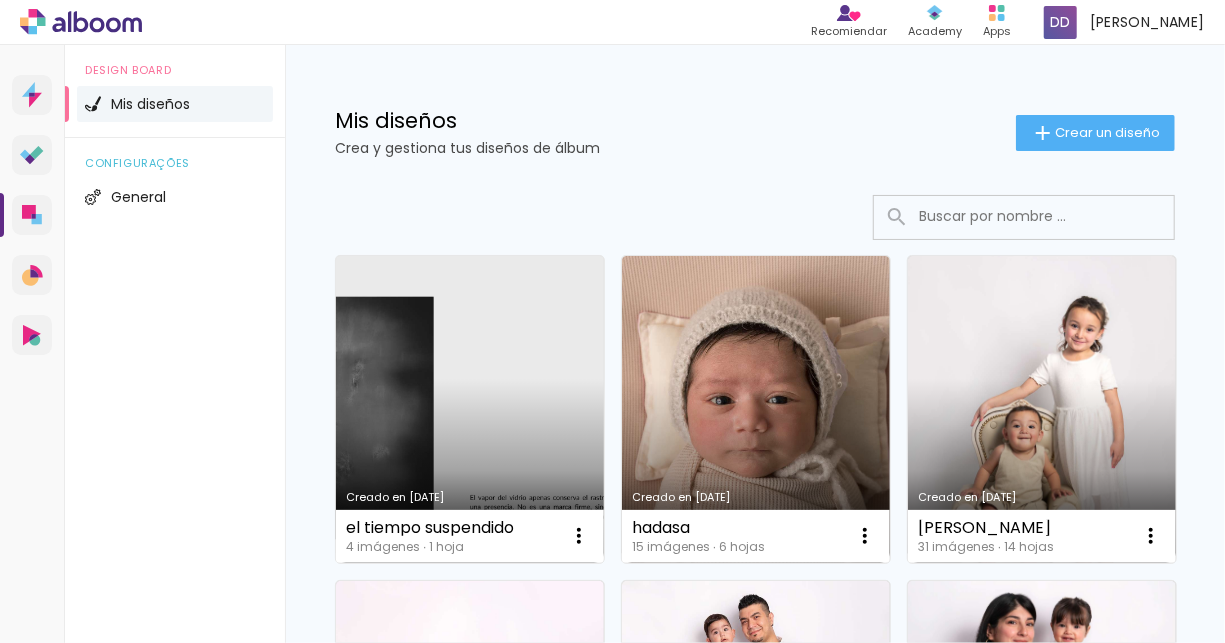 click on "Creado en [DATE]" at bounding box center (470, 409) 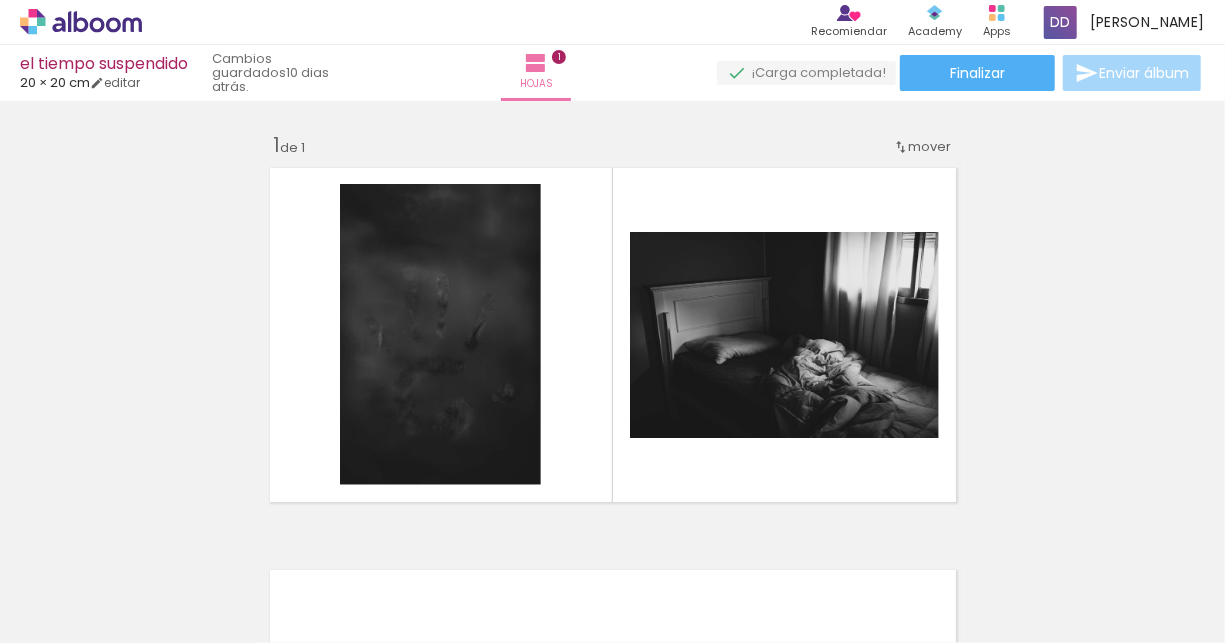 click at bounding box center [135, 535] 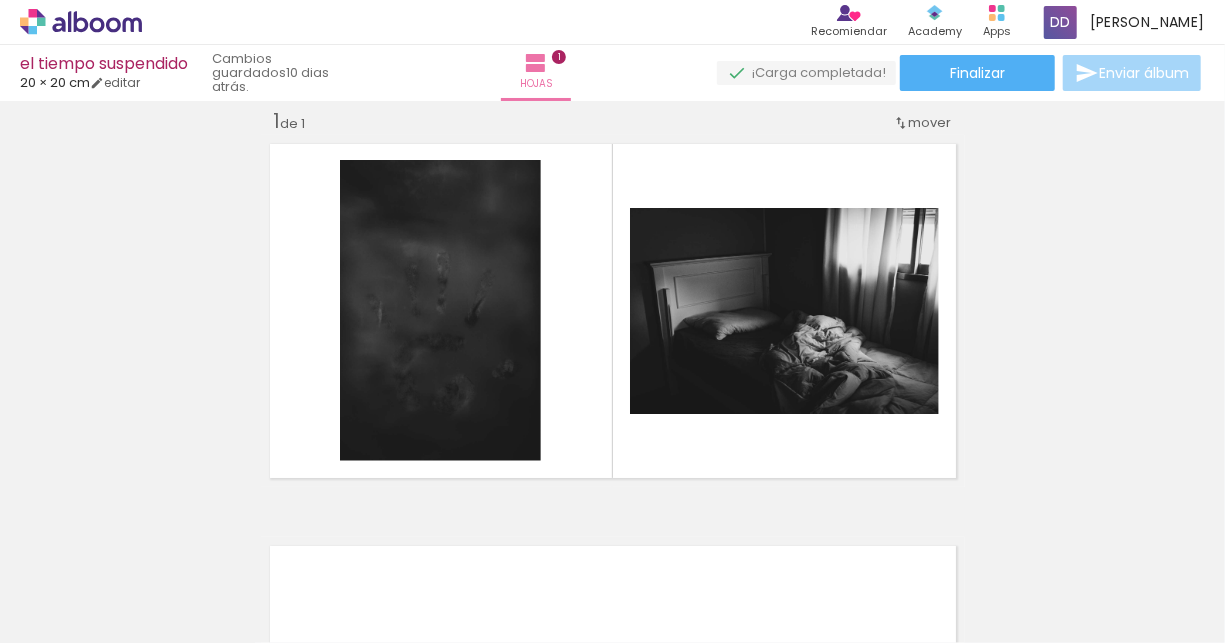 scroll, scrollTop: 25, scrollLeft: 0, axis: vertical 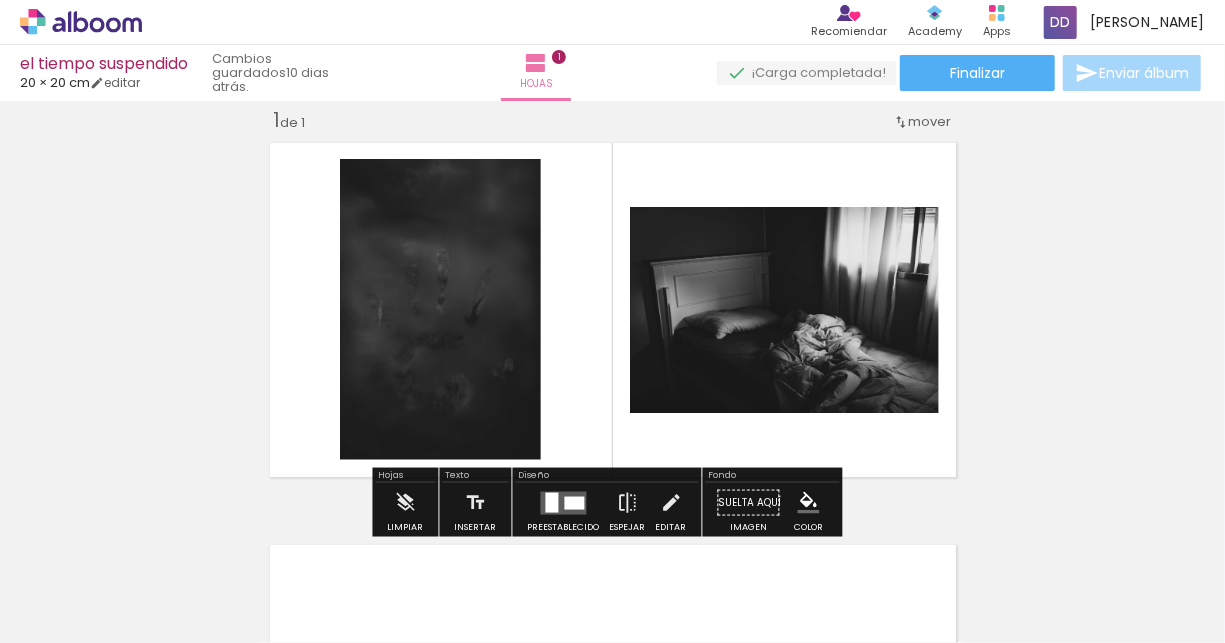 click at bounding box center [179, 575] 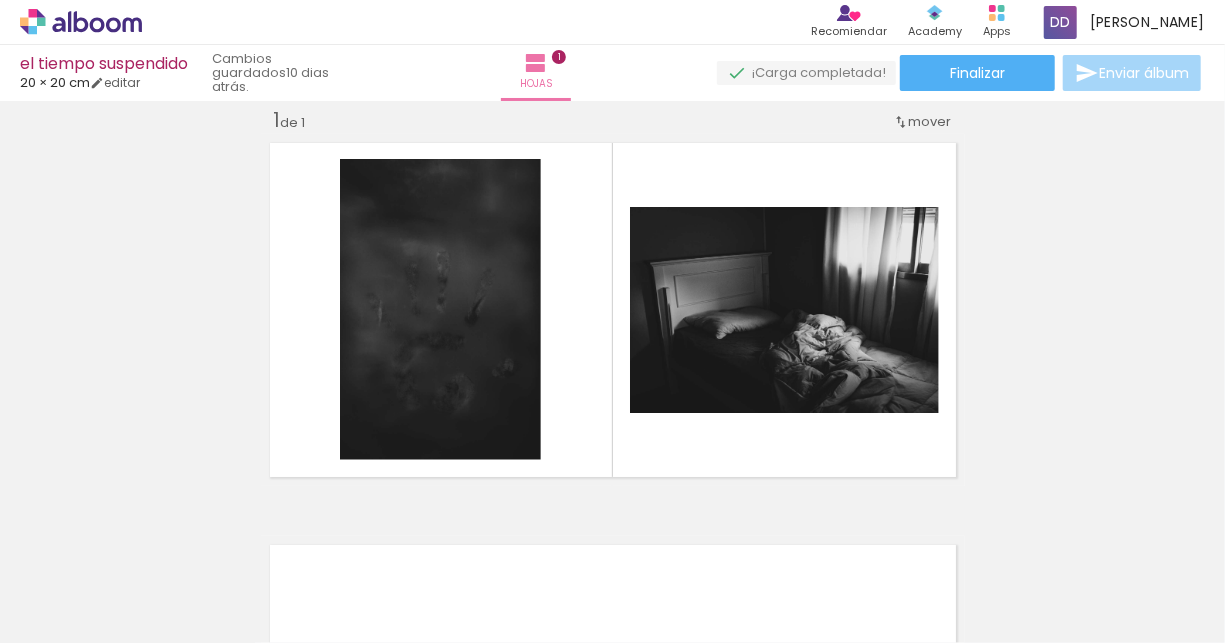click at bounding box center [135, 535] 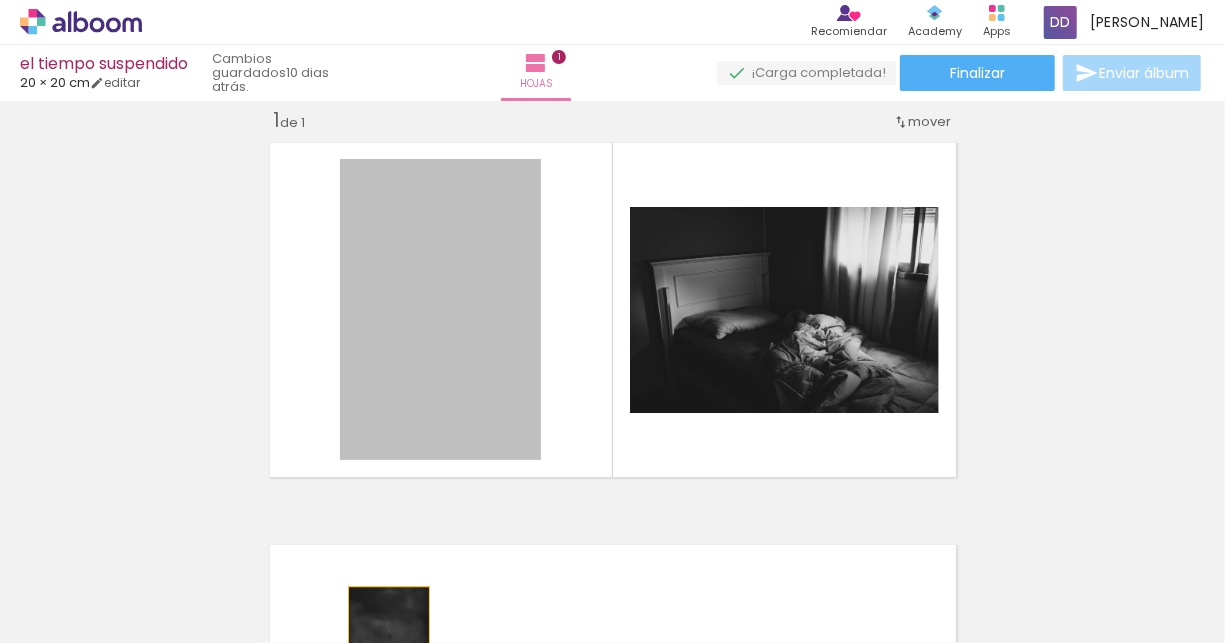 drag, startPoint x: 433, startPoint y: 300, endPoint x: 383, endPoint y: 647, distance: 350.5838 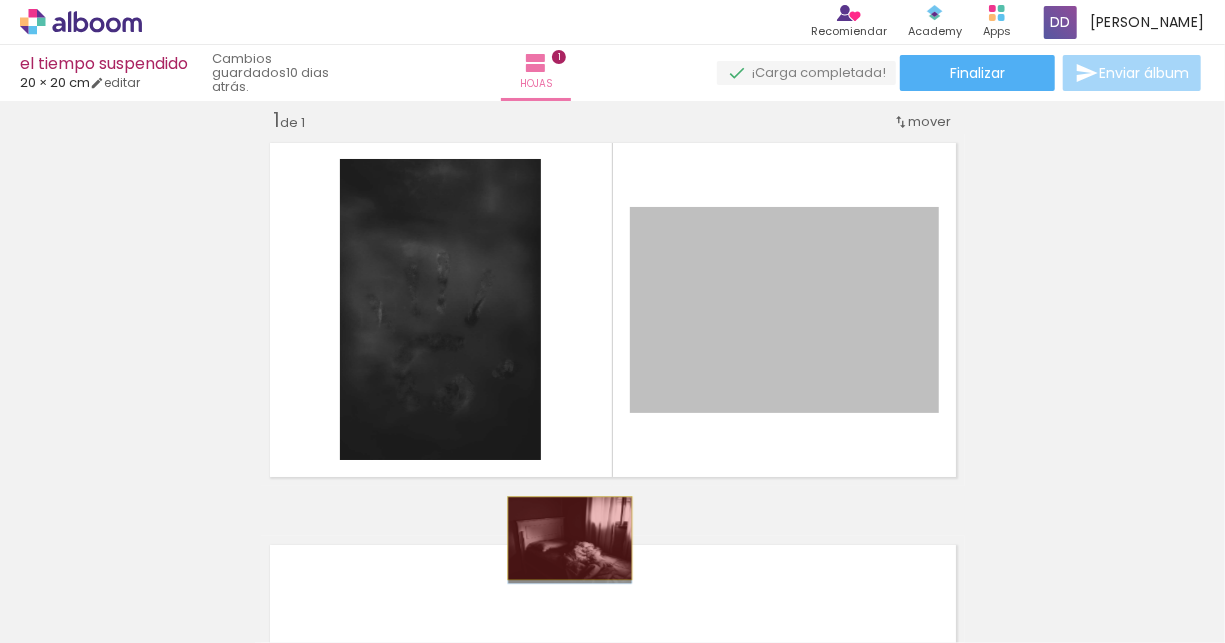 drag, startPoint x: 849, startPoint y: 282, endPoint x: 419, endPoint y: 593, distance: 530.67975 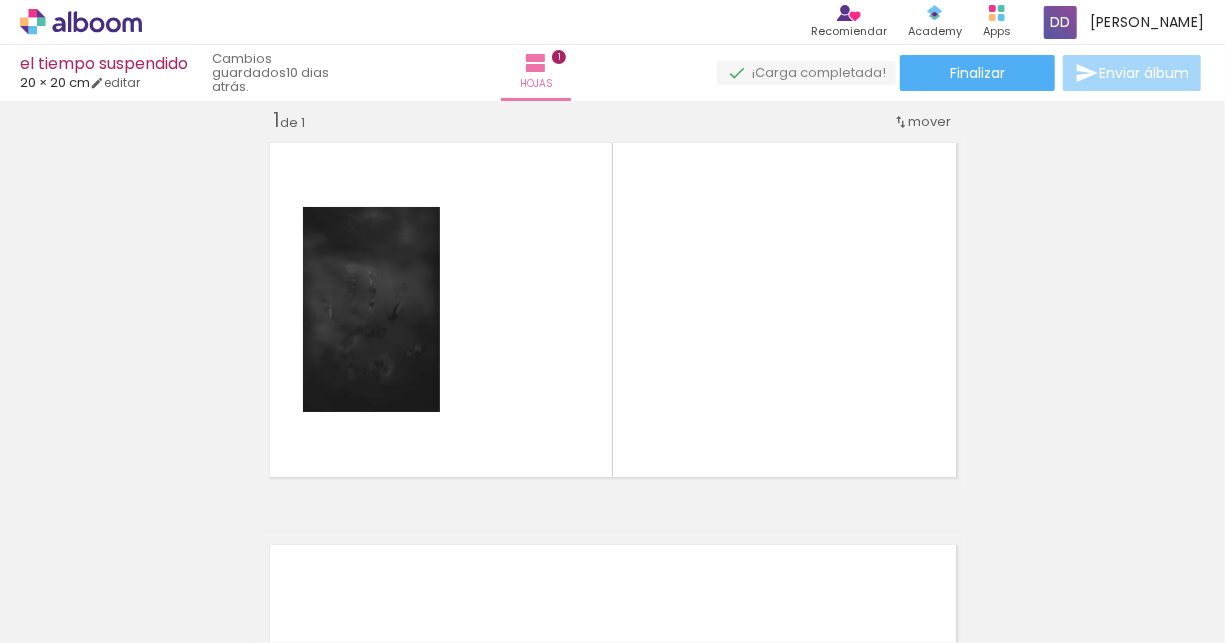 click at bounding box center [135, 535] 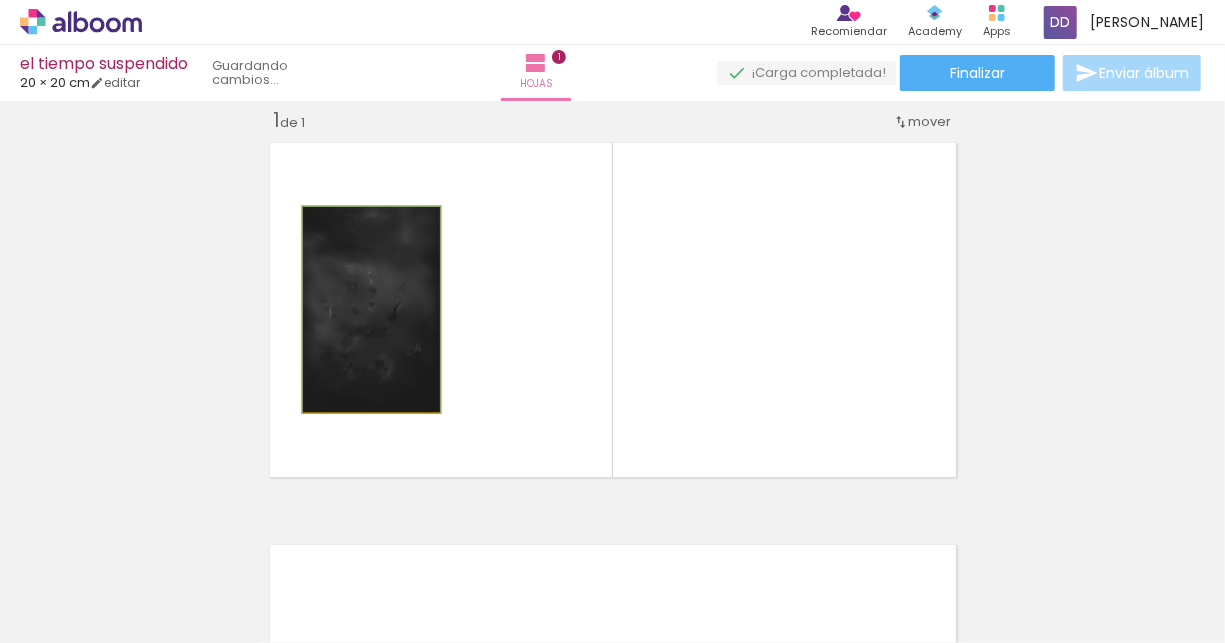 drag, startPoint x: 388, startPoint y: 278, endPoint x: 380, endPoint y: 345, distance: 67.47592 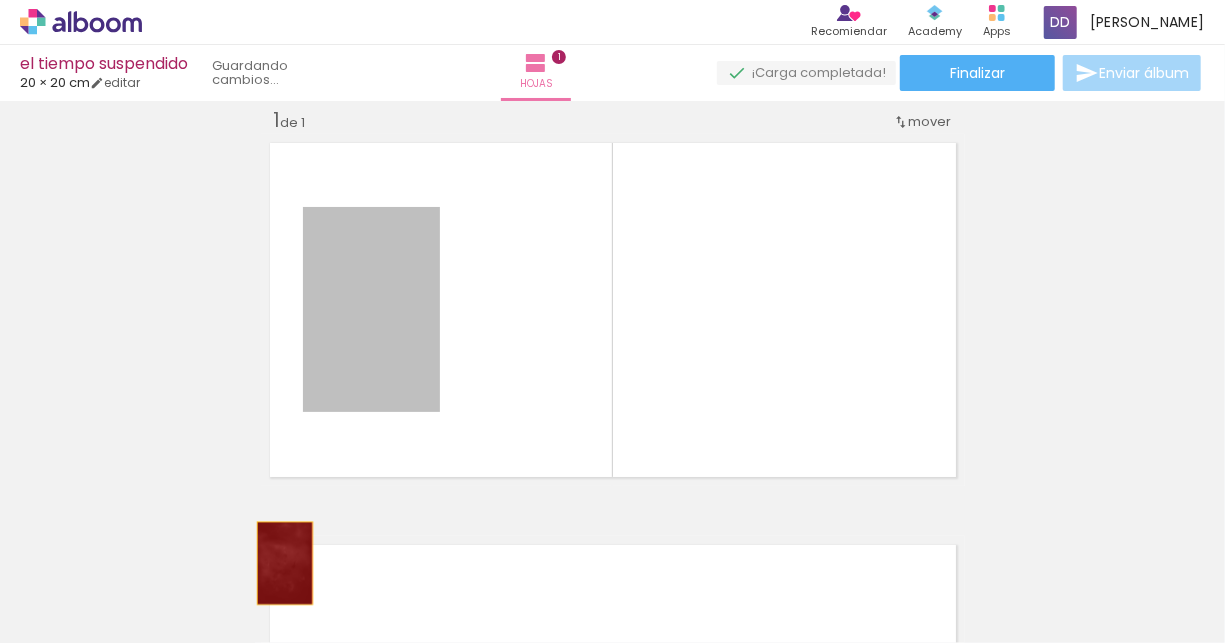 drag, startPoint x: 399, startPoint y: 345, endPoint x: 256, endPoint y: 582, distance: 276.79956 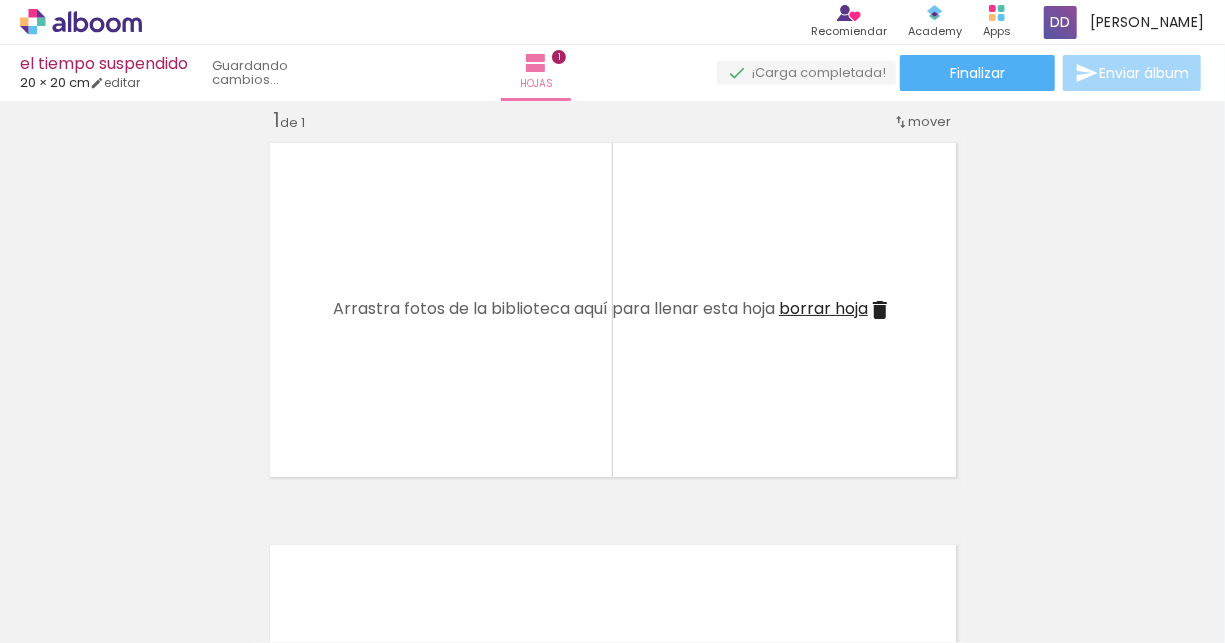 click at bounding box center (135, 535) 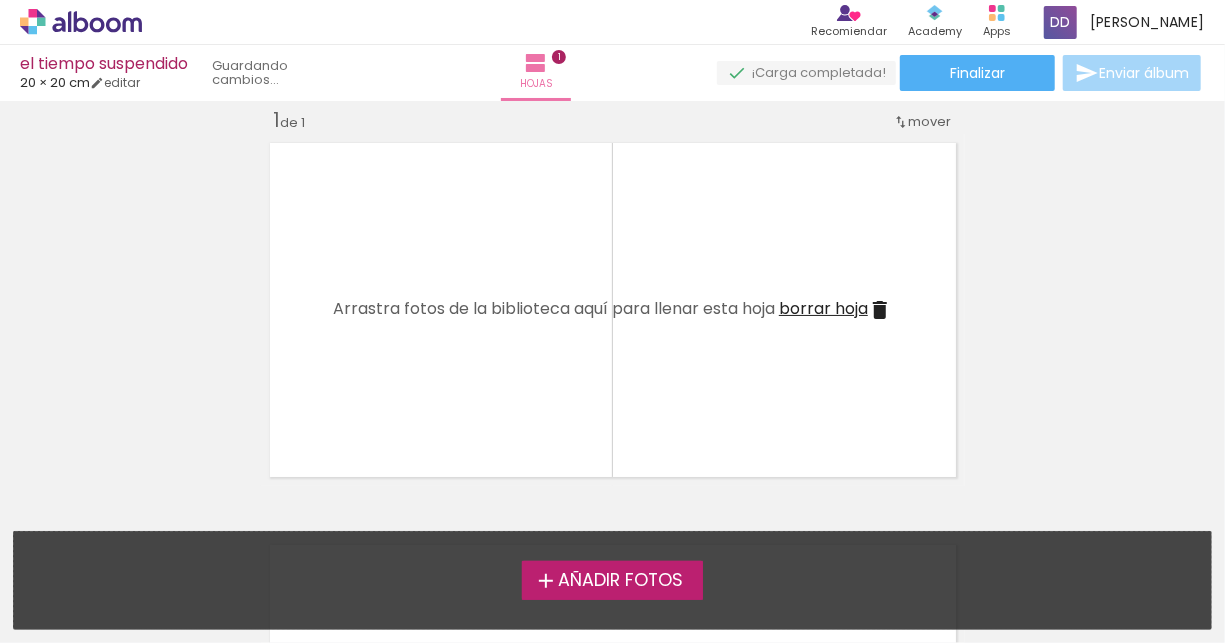 click on "Añadir Fotos" at bounding box center [620, 581] 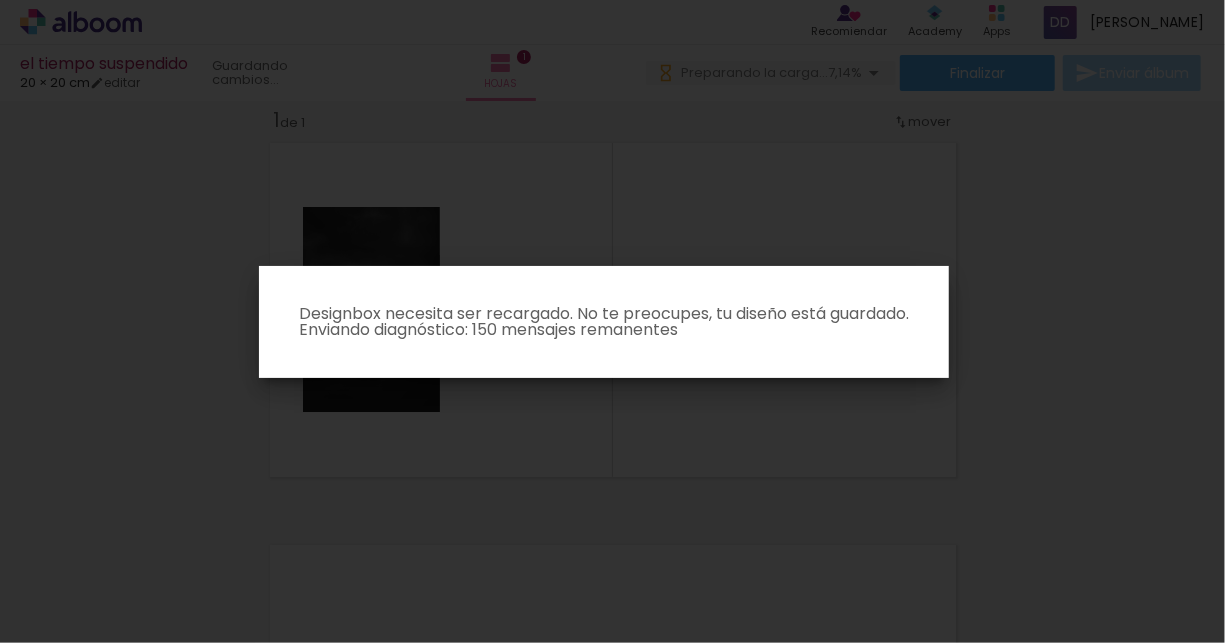scroll, scrollTop: 0, scrollLeft: 0, axis: both 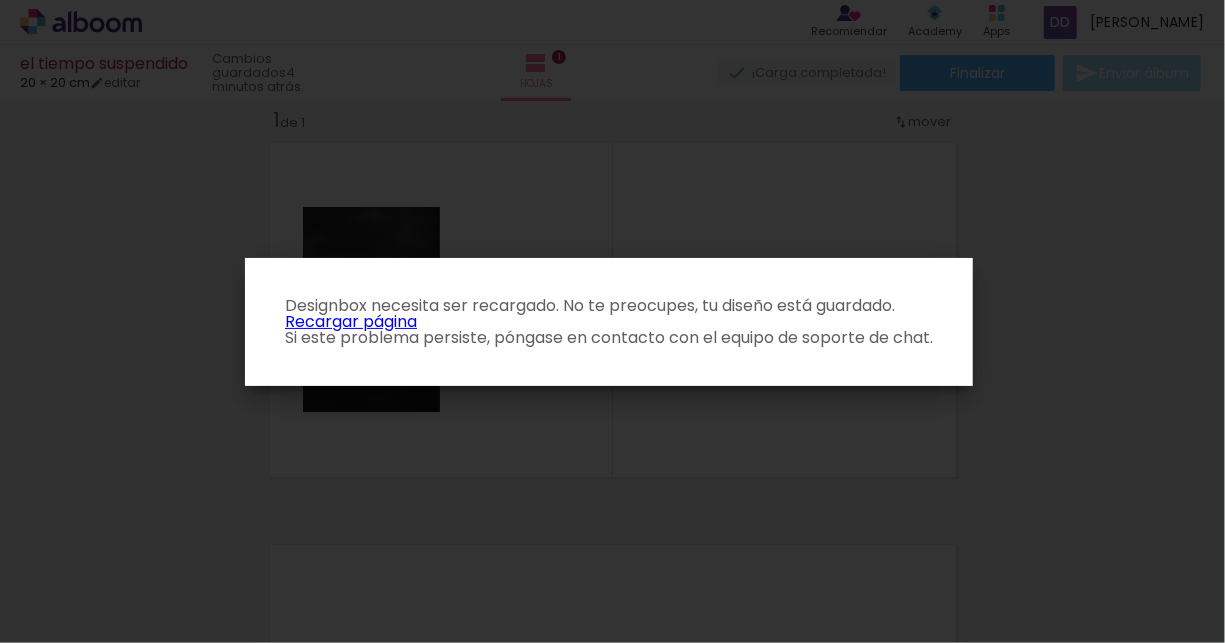 click on "Recargar página" at bounding box center (351, 321) 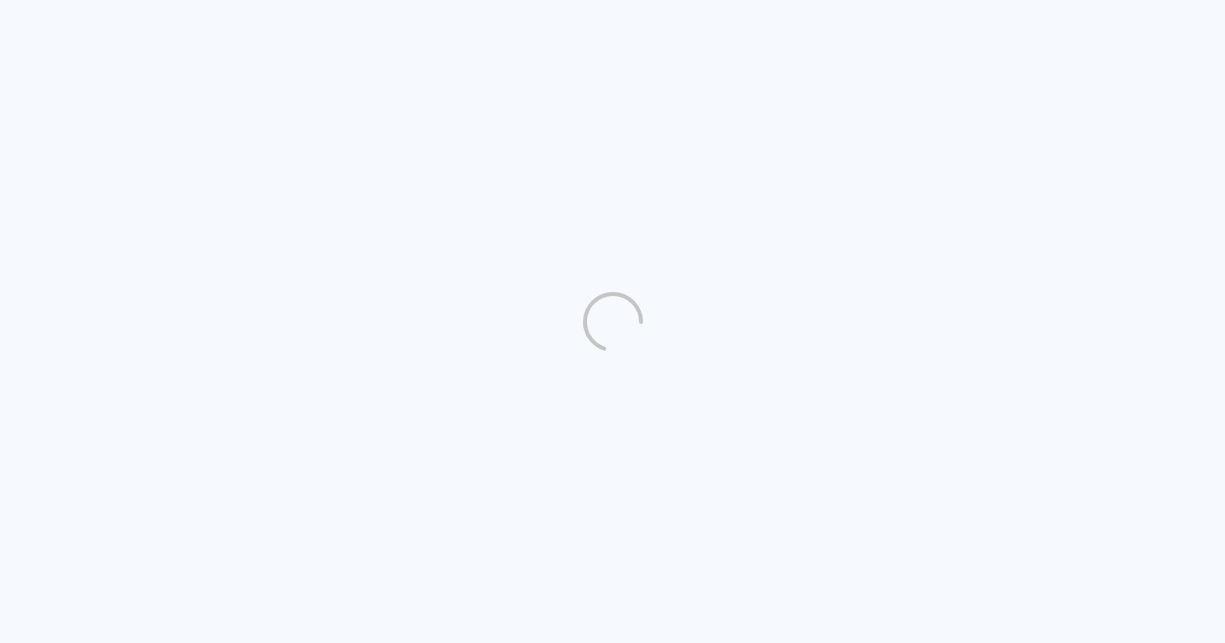 scroll, scrollTop: 0, scrollLeft: 0, axis: both 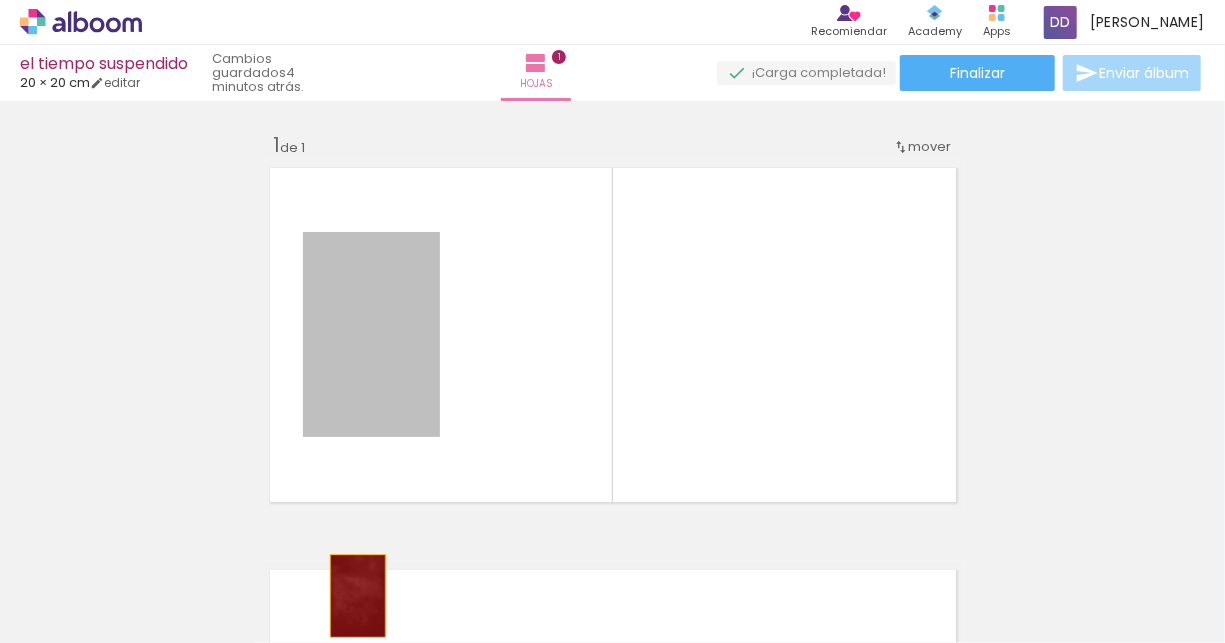 drag, startPoint x: 402, startPoint y: 356, endPoint x: 350, endPoint y: 596, distance: 245.56873 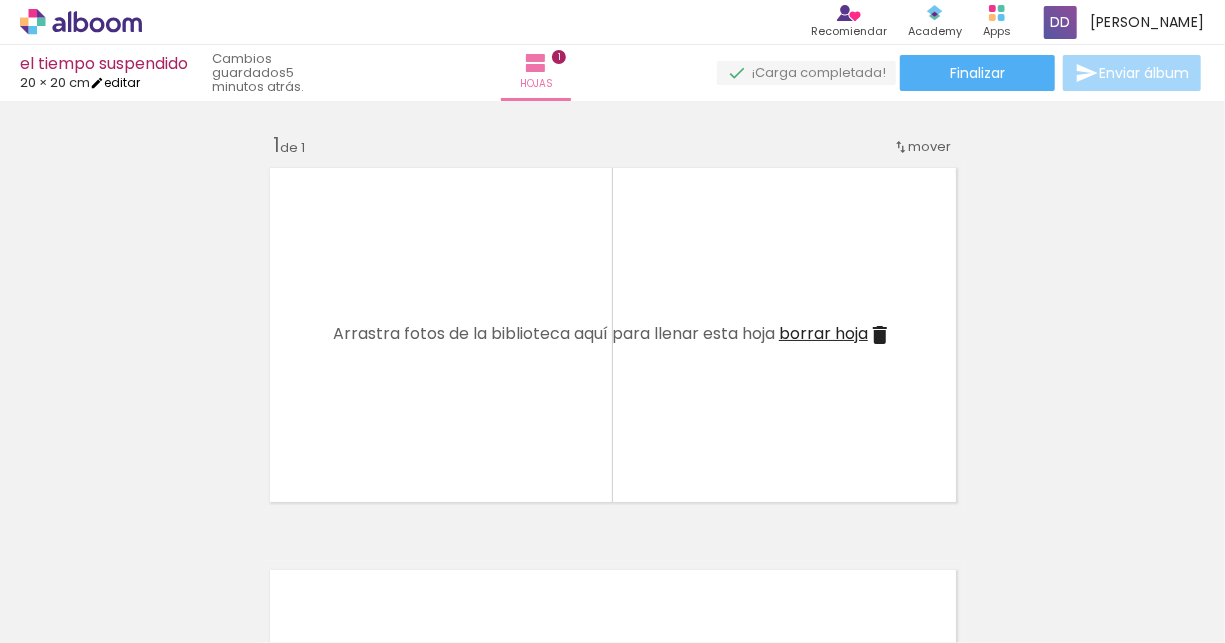 click on "editar" at bounding box center [115, 82] 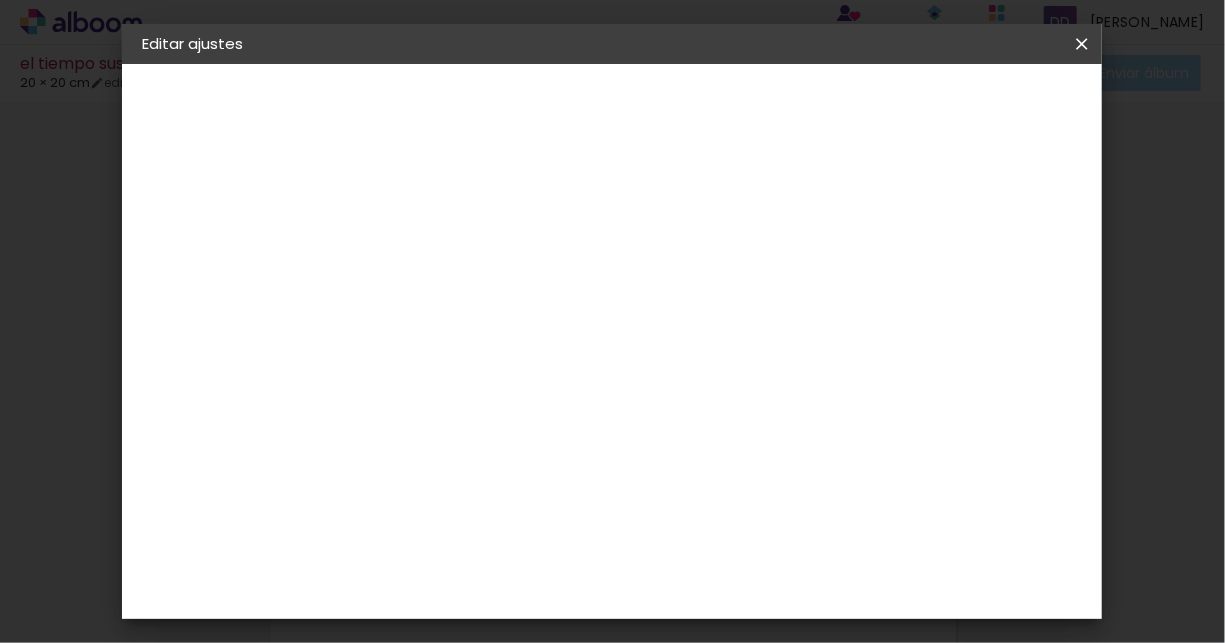 drag, startPoint x: 735, startPoint y: 602, endPoint x: 722, endPoint y: 602, distance: 13 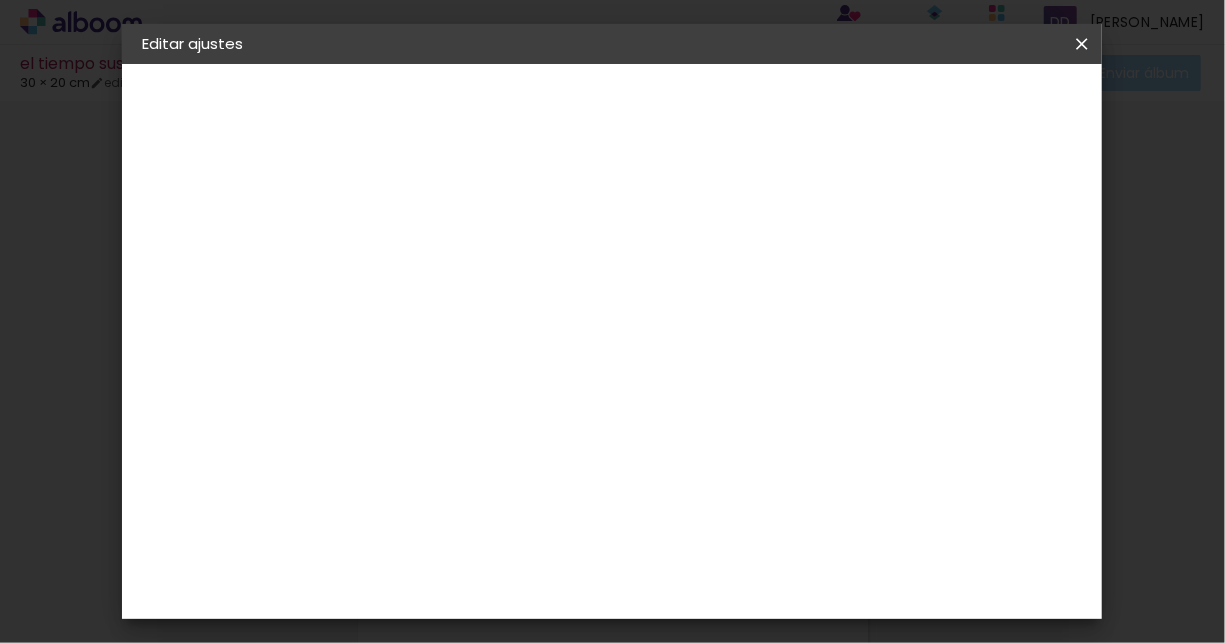 click on "Guardar configuración" at bounding box center [687, 113] 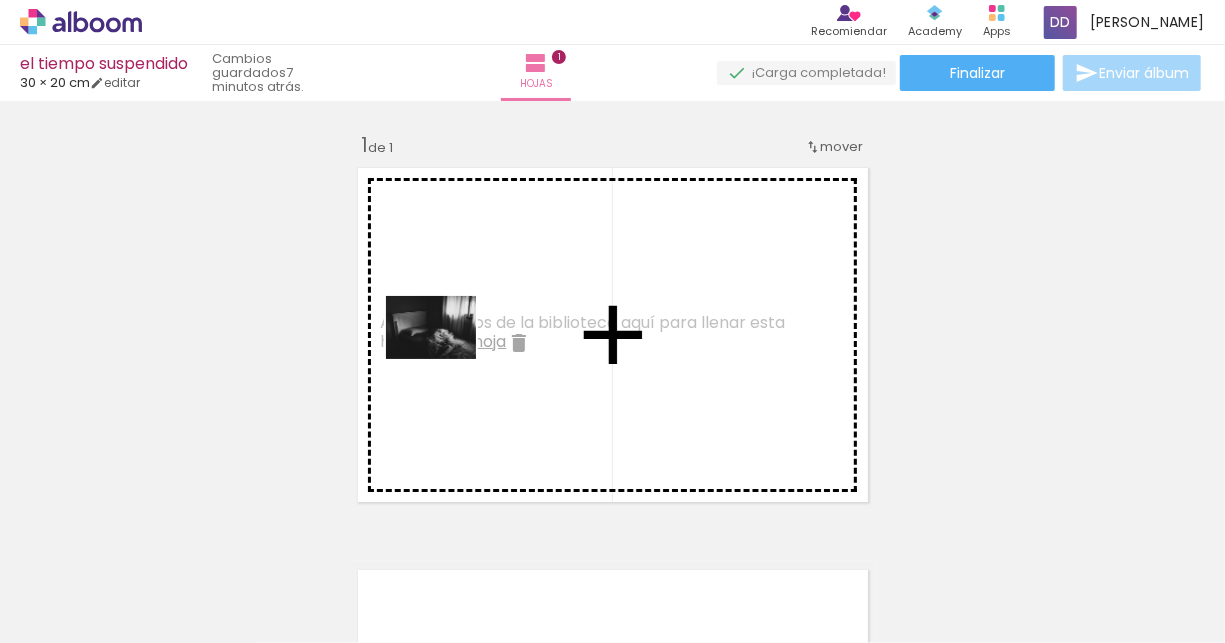 drag, startPoint x: 217, startPoint y: 577, endPoint x: 447, endPoint y: 359, distance: 316.89746 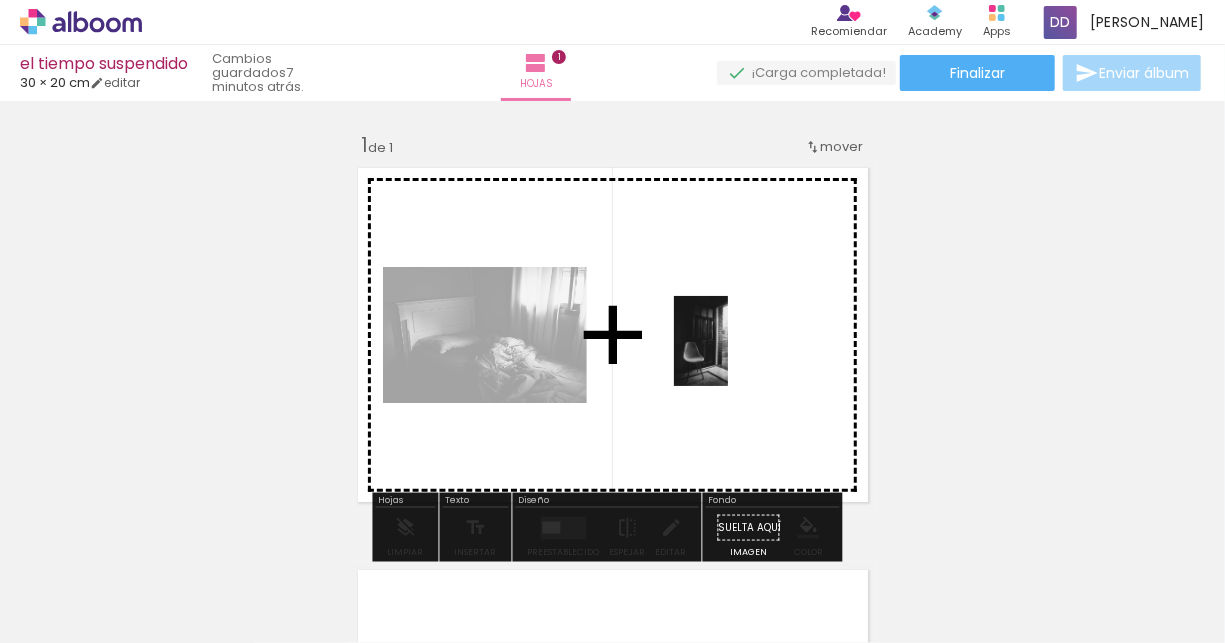 drag, startPoint x: 430, startPoint y: 594, endPoint x: 735, endPoint y: 355, distance: 387.4868 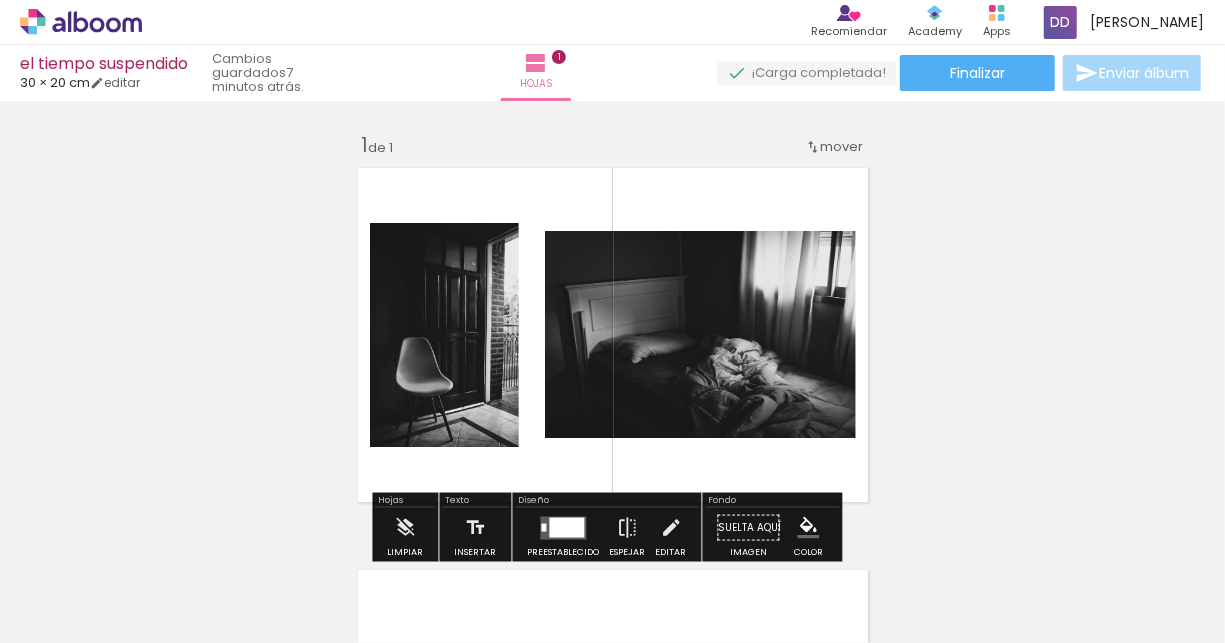 click on "Insertar hoja 1  de 1" at bounding box center [612, 510] 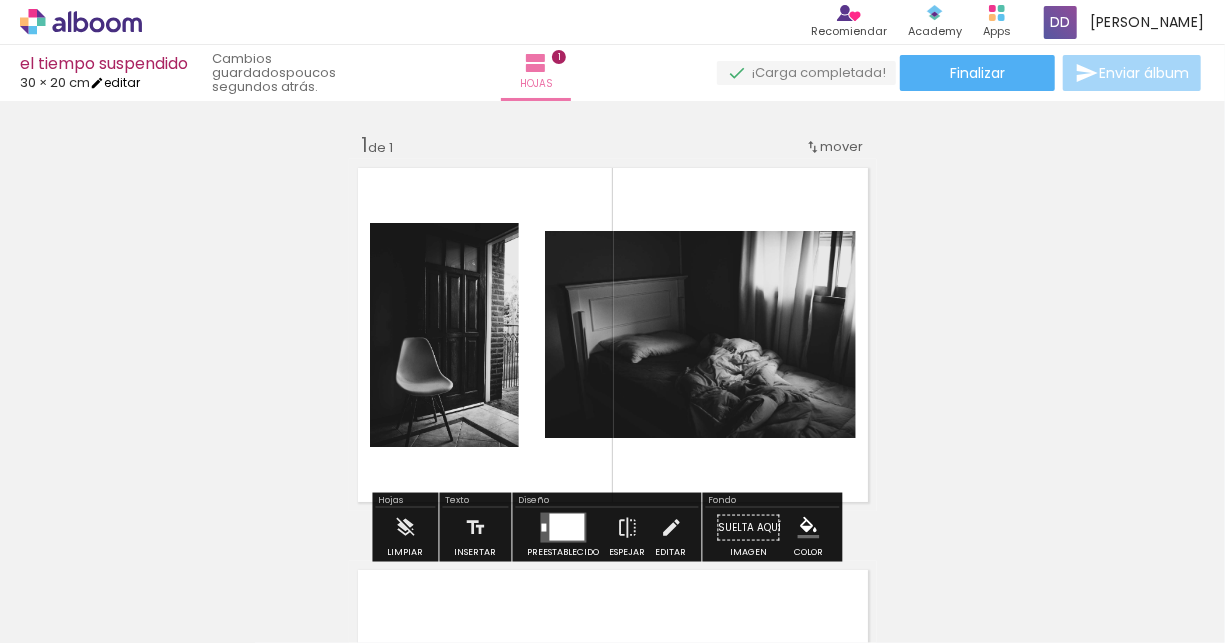 click on "editar" at bounding box center [115, 82] 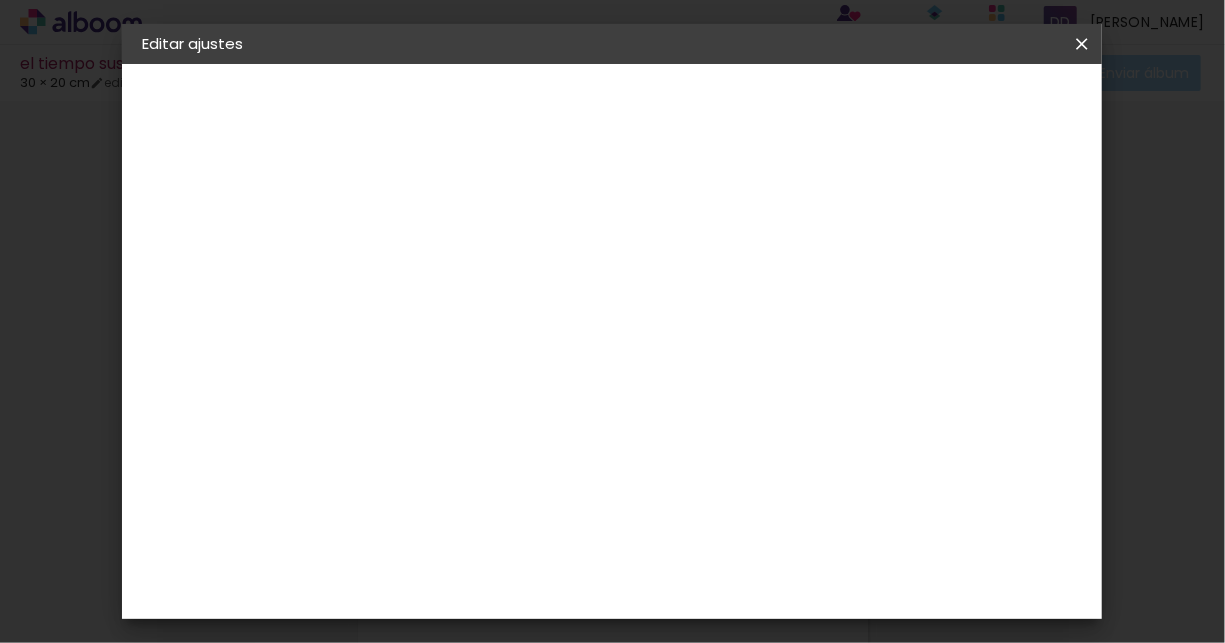 drag, startPoint x: 731, startPoint y: 598, endPoint x: 719, endPoint y: 599, distance: 12.0415945 